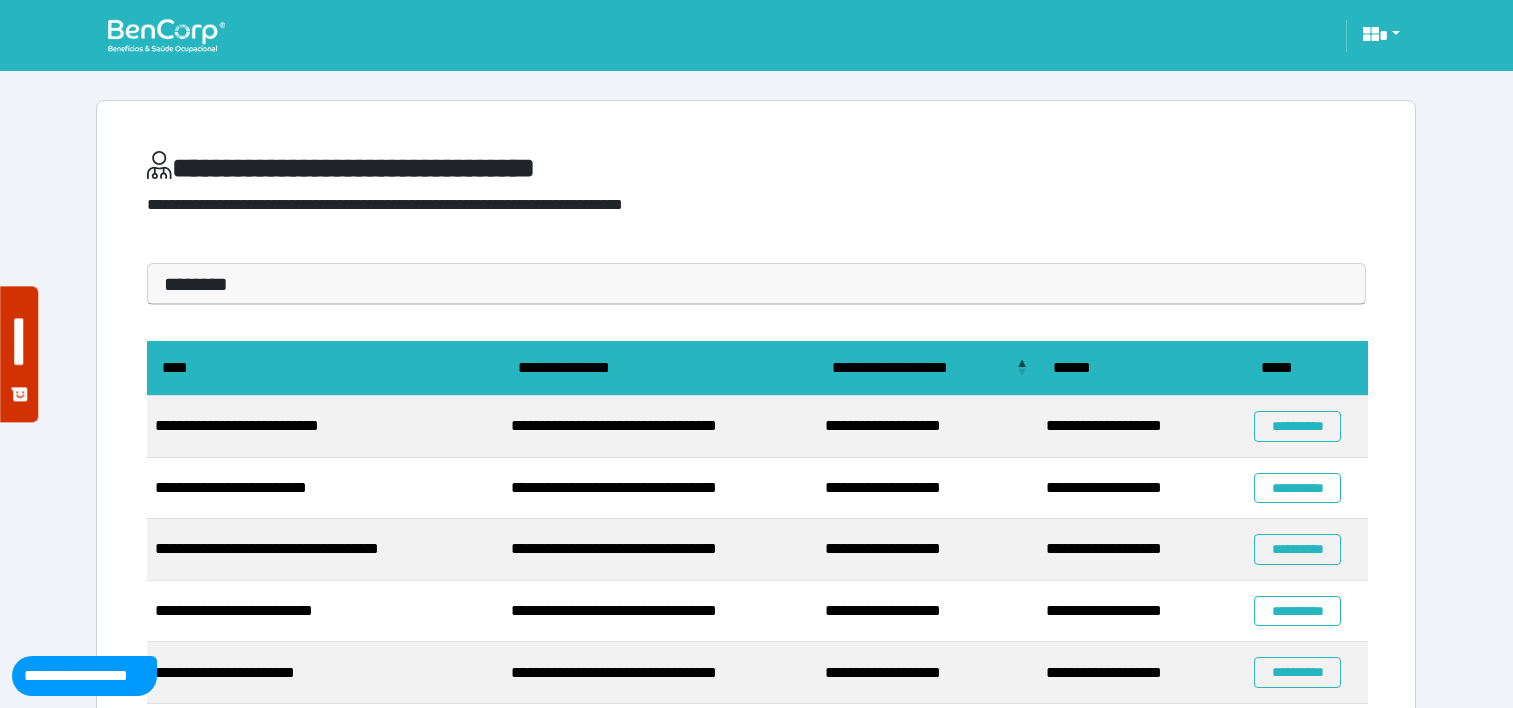 scroll, scrollTop: 0, scrollLeft: 0, axis: both 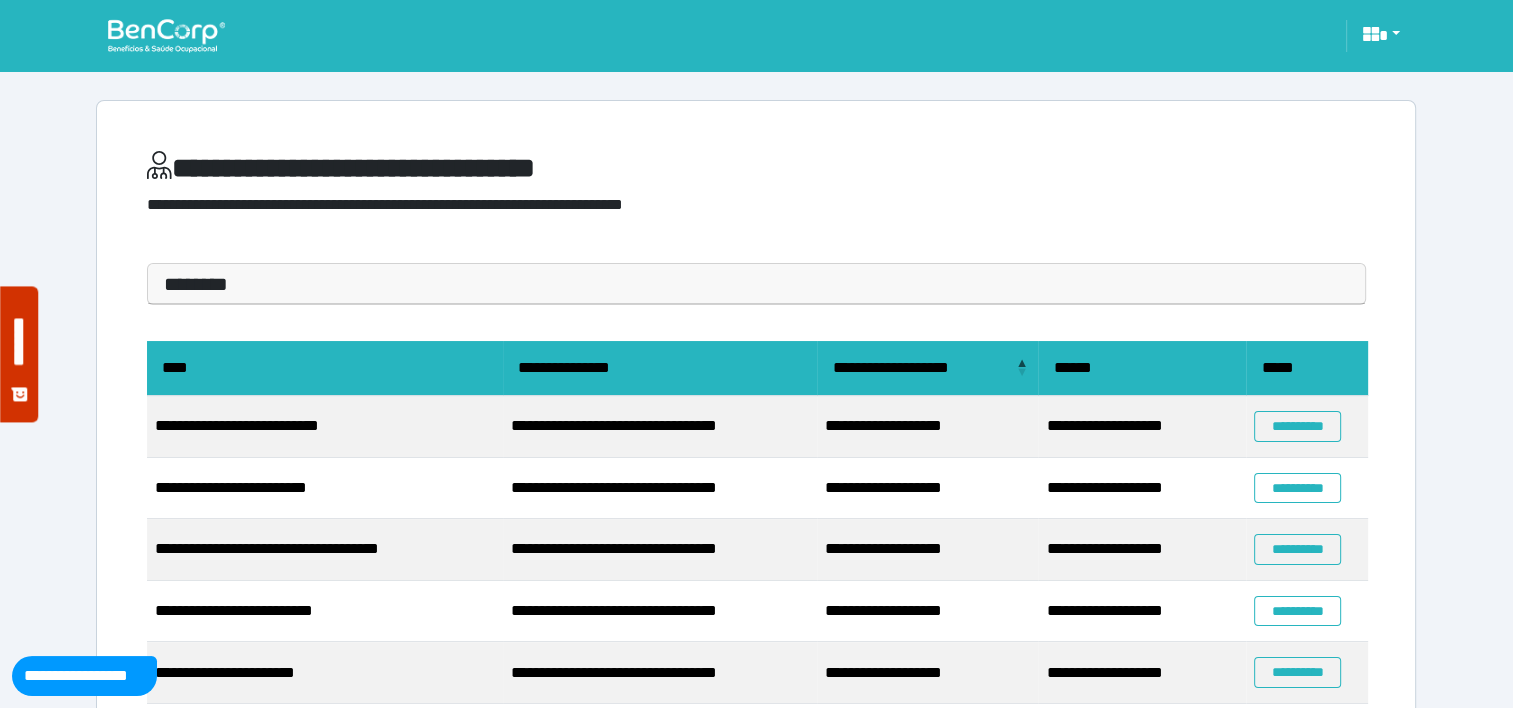 click on "**********" at bounding box center [756, 604] 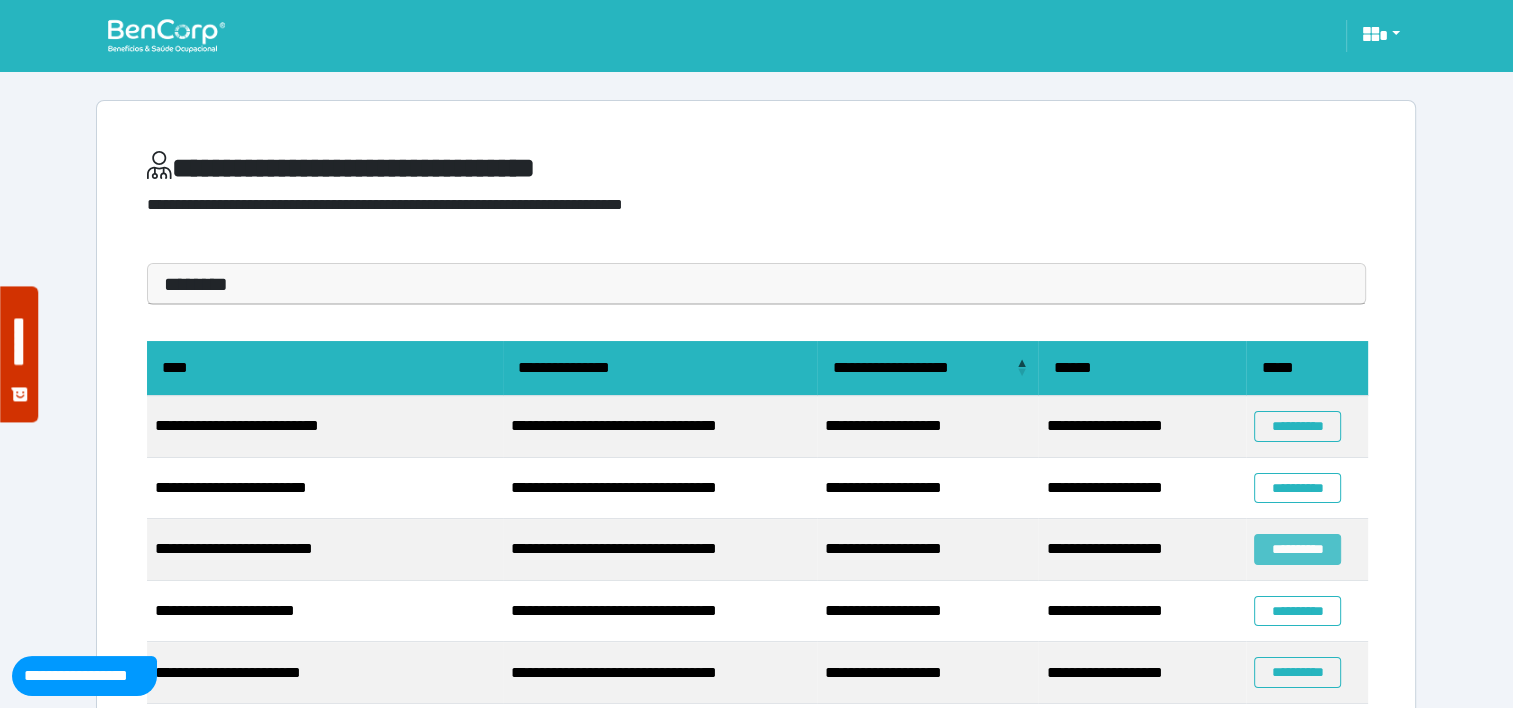 click on "**********" at bounding box center [1297, 549] 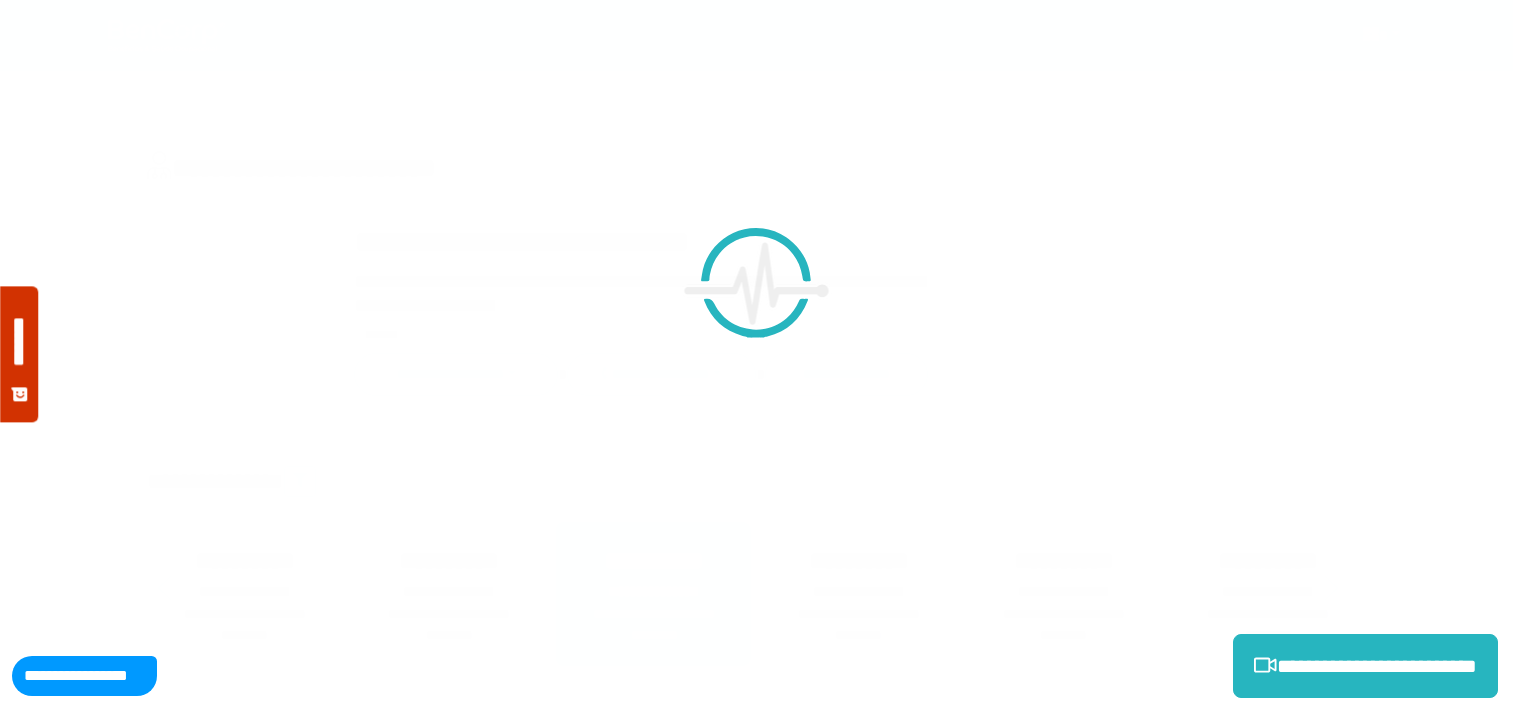 scroll, scrollTop: 0, scrollLeft: 0, axis: both 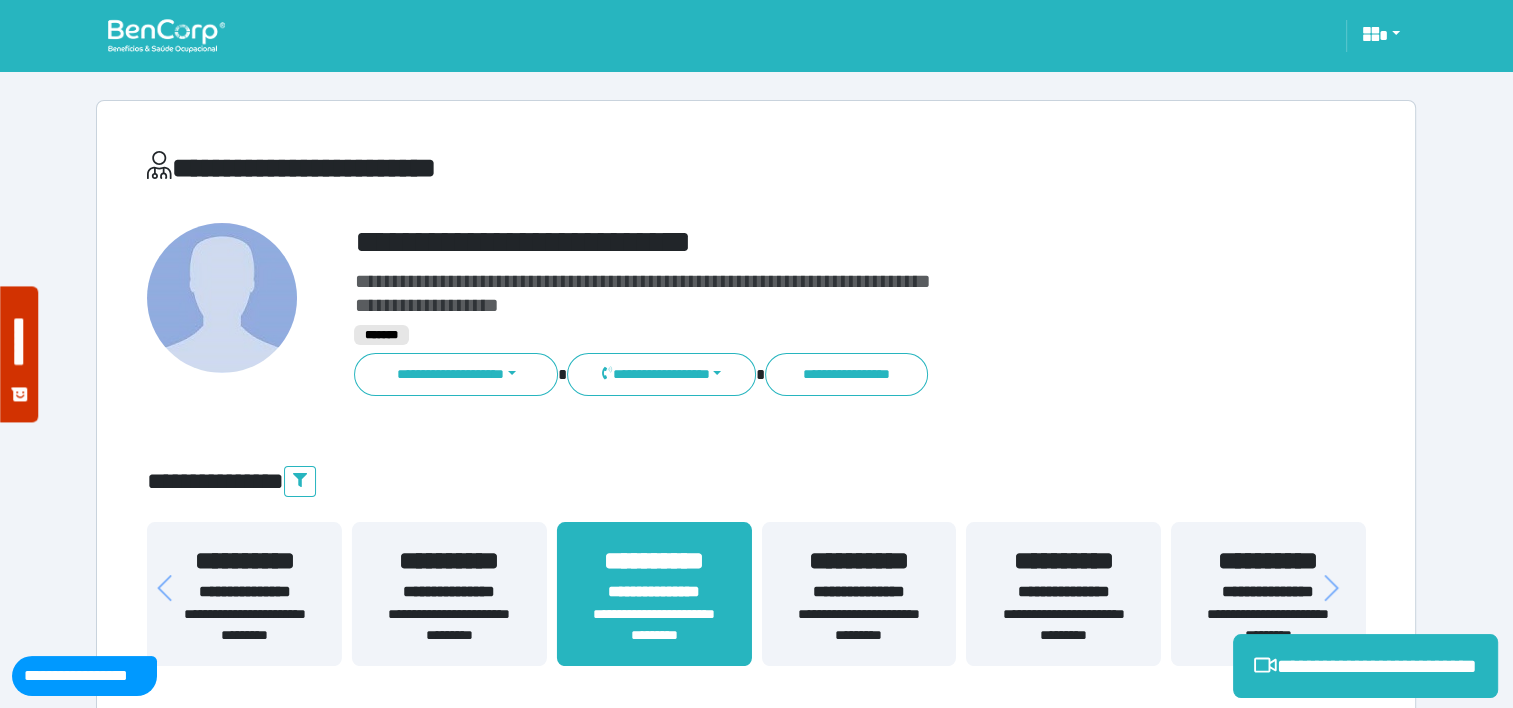 click at bounding box center [166, 35] 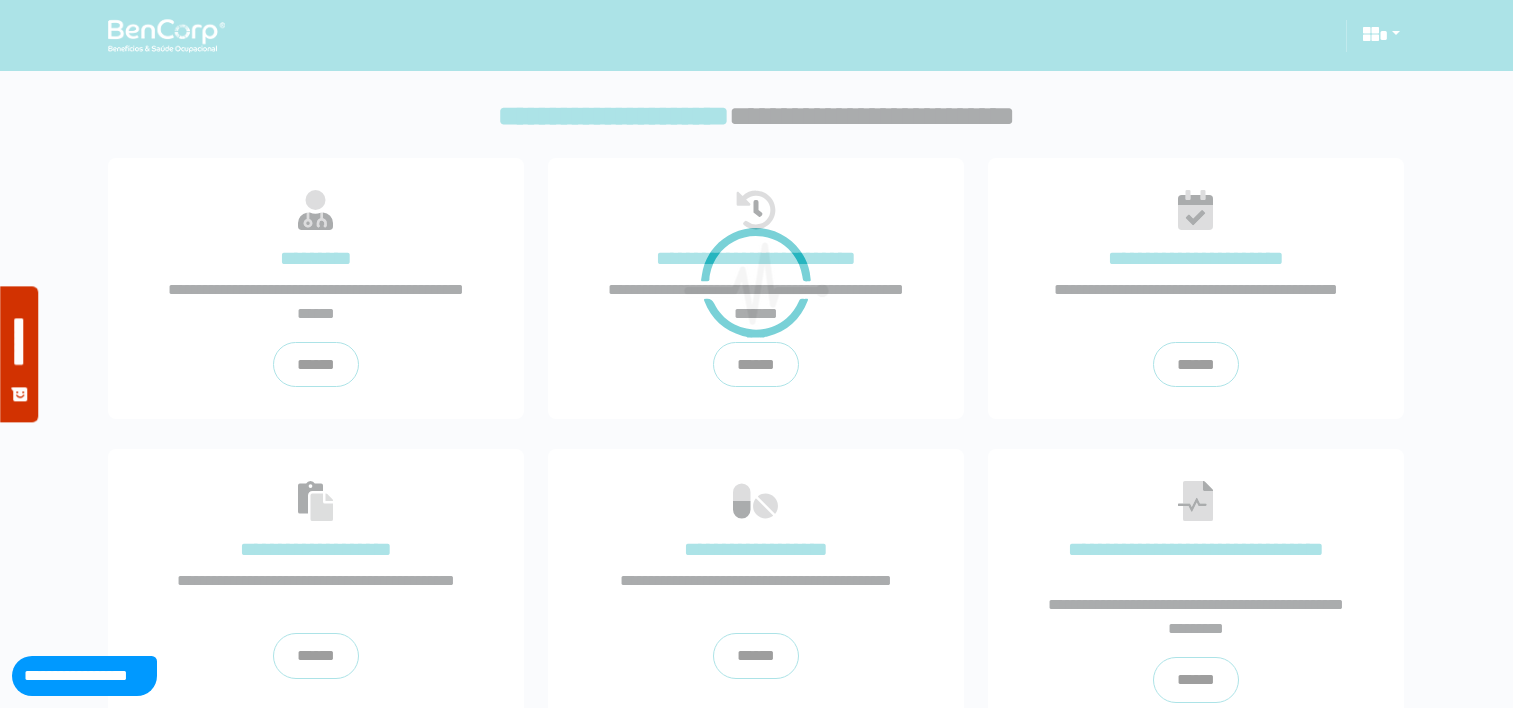 scroll, scrollTop: 0, scrollLeft: 0, axis: both 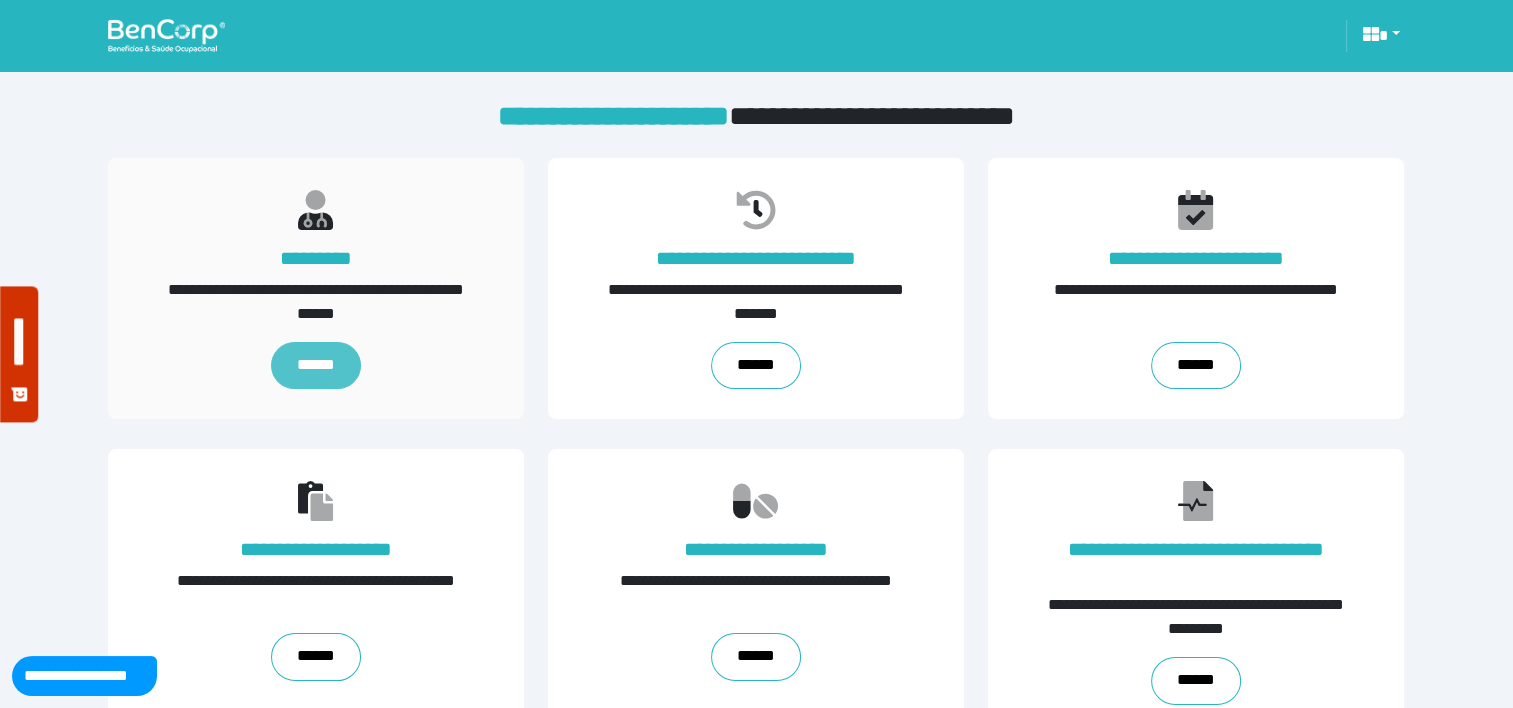 click on "******" at bounding box center (316, 366) 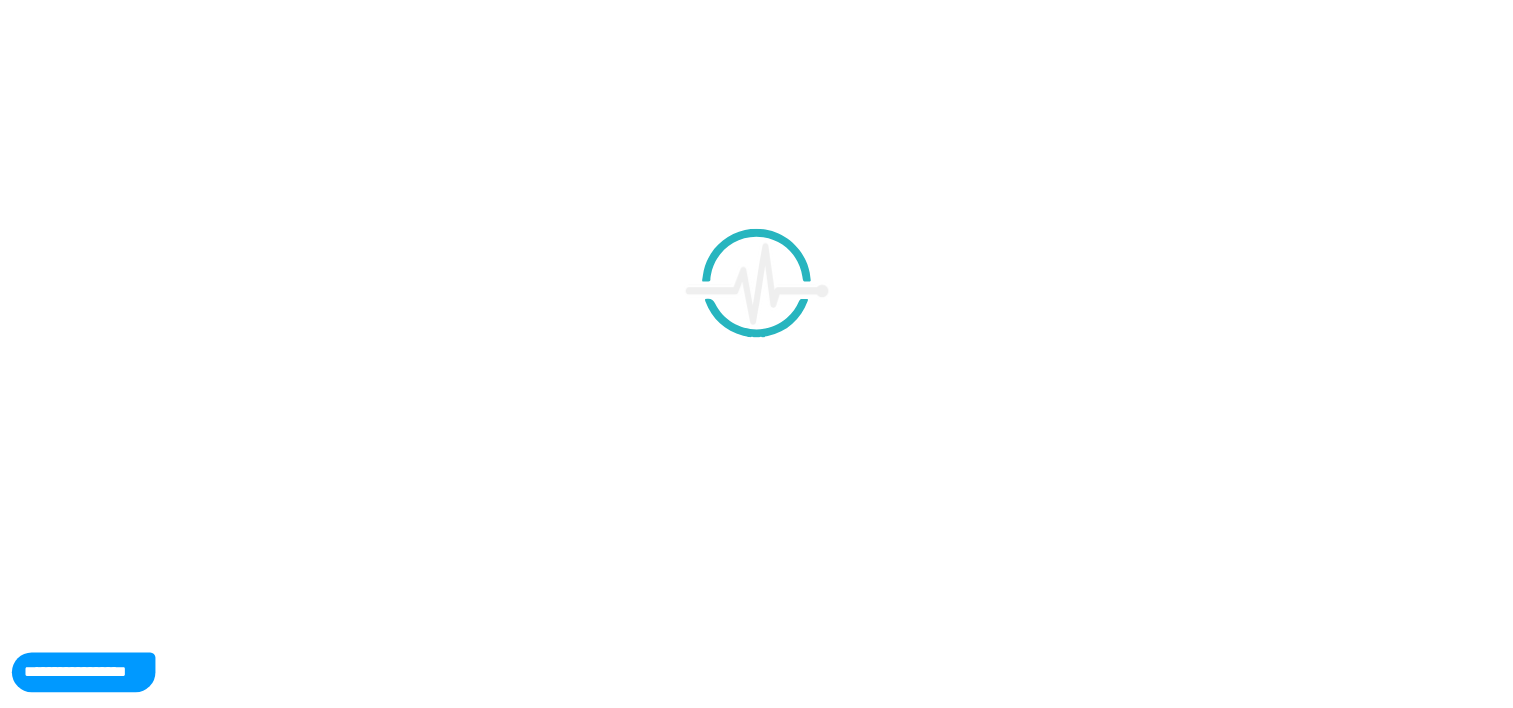 scroll, scrollTop: 0, scrollLeft: 0, axis: both 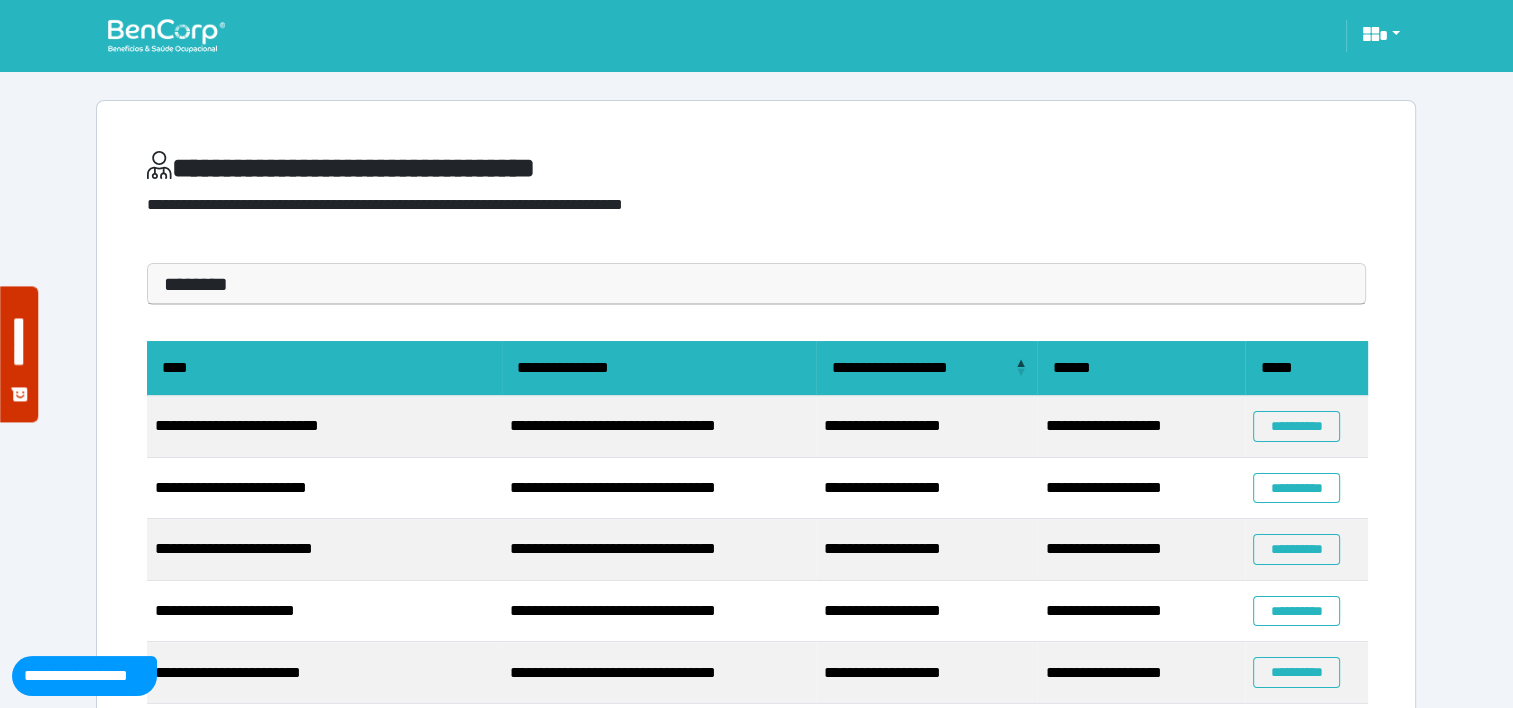 click on "**********" at bounding box center (756, 192) 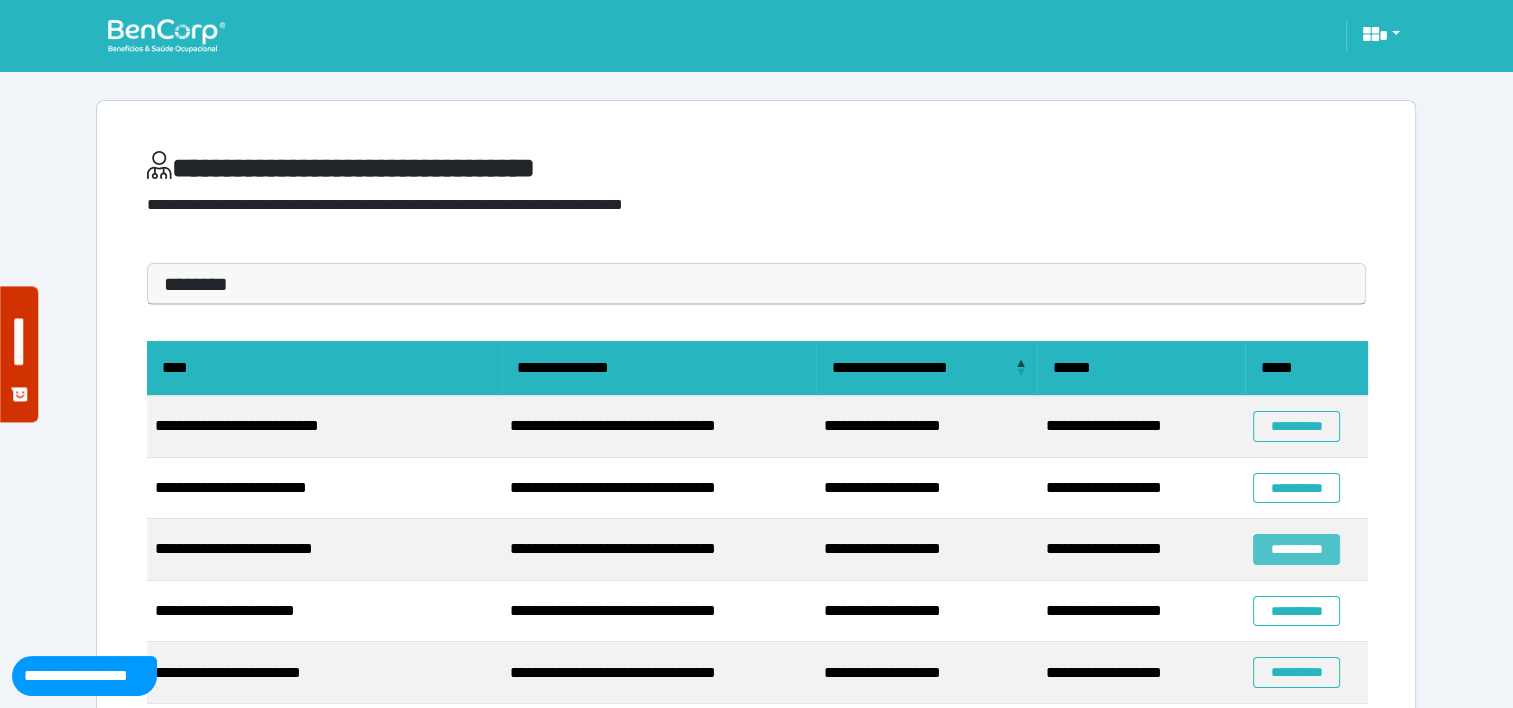 click on "**********" at bounding box center [1296, 549] 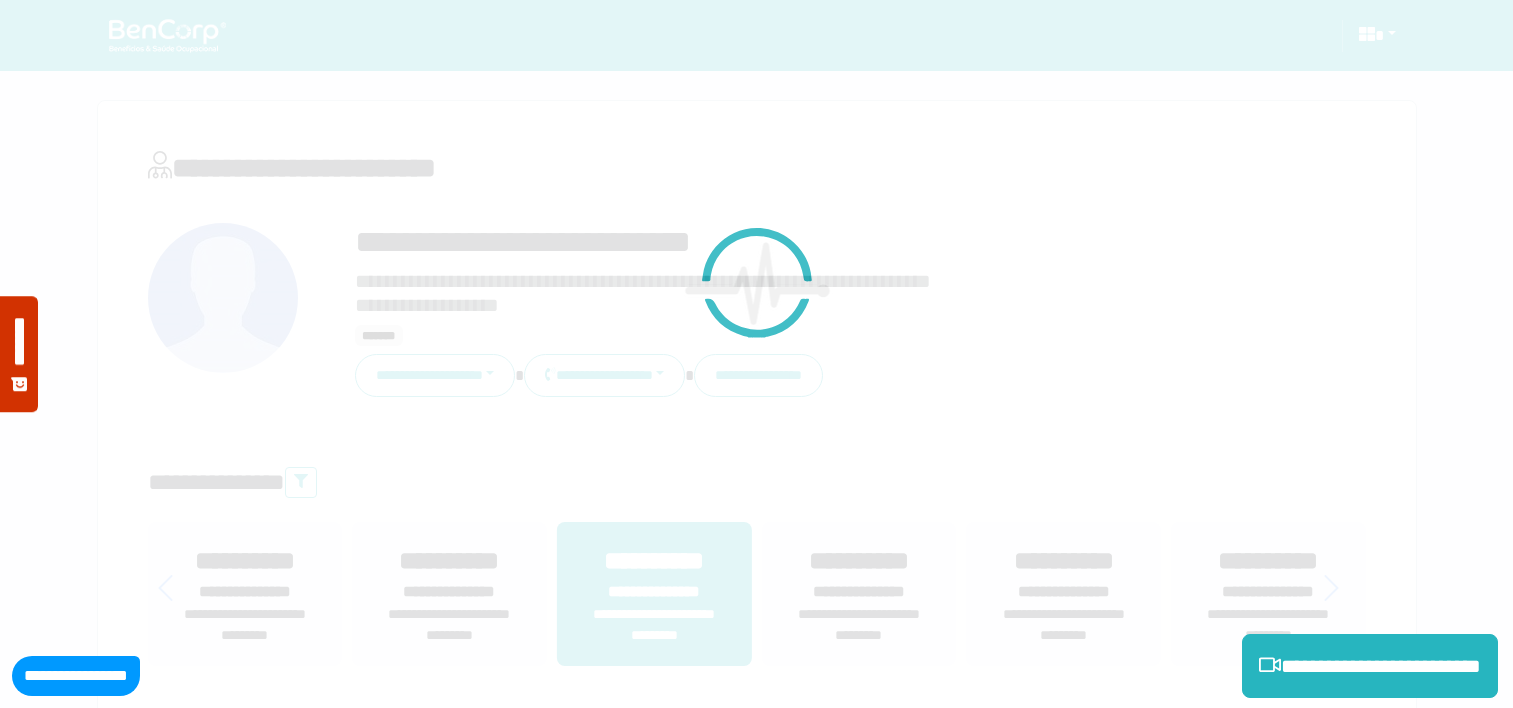 scroll, scrollTop: 0, scrollLeft: 0, axis: both 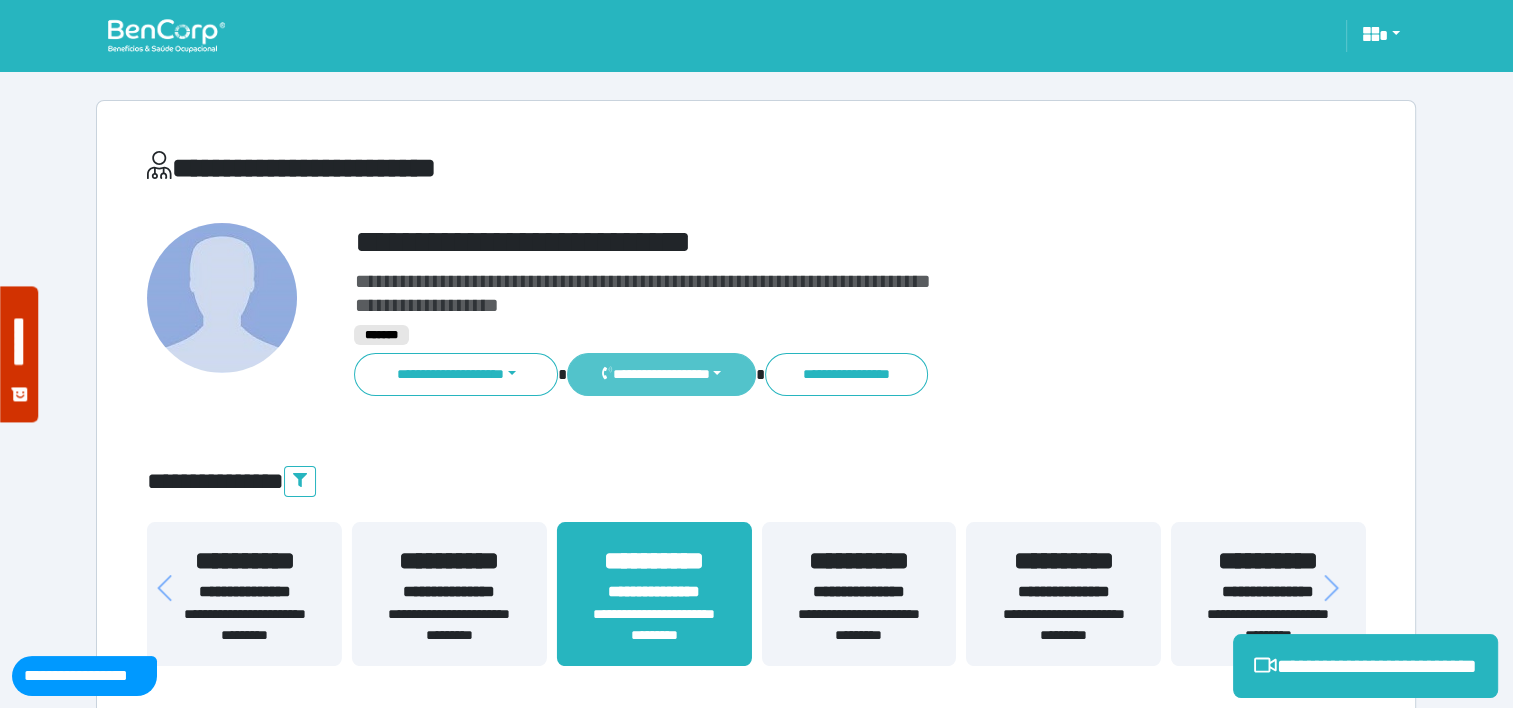 click on "**********" at bounding box center [661, 374] 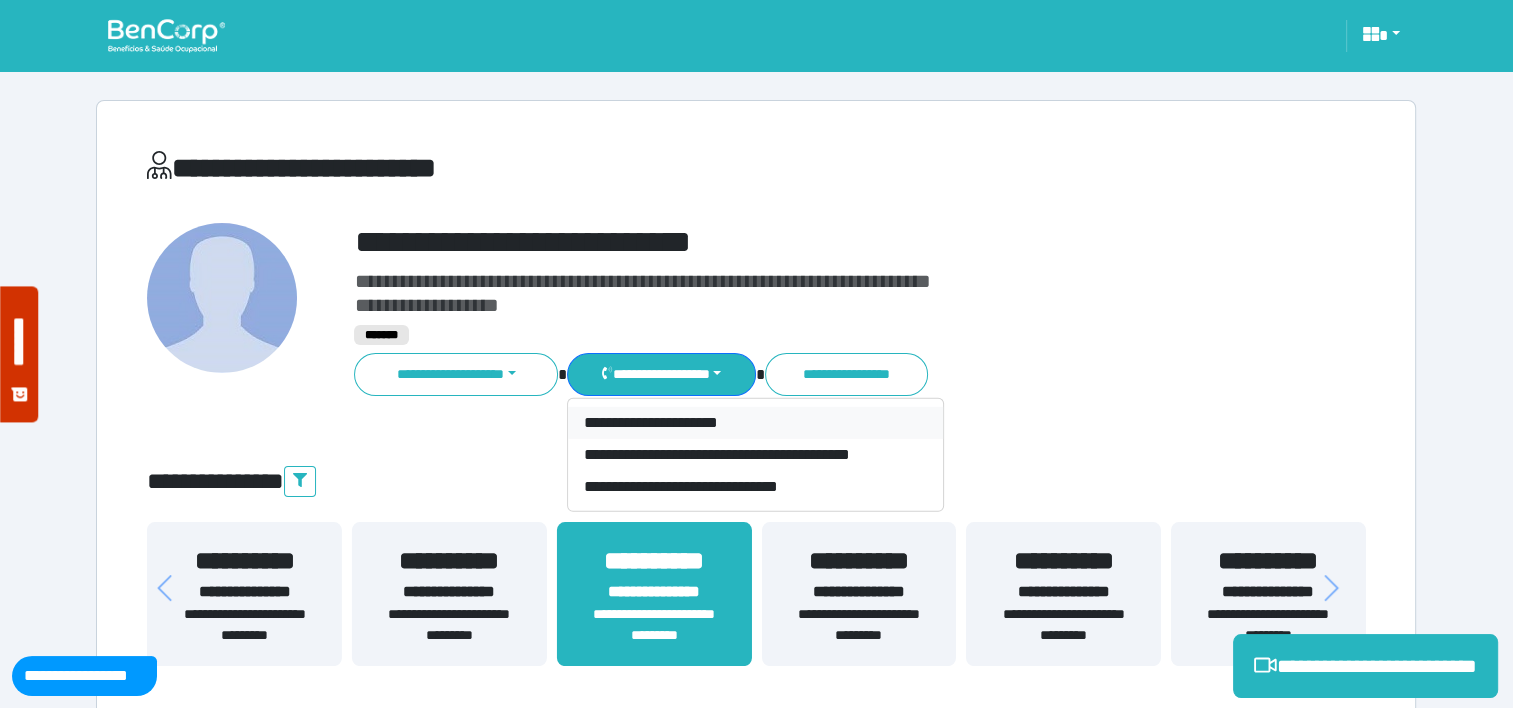 click on "**********" at bounding box center (755, 423) 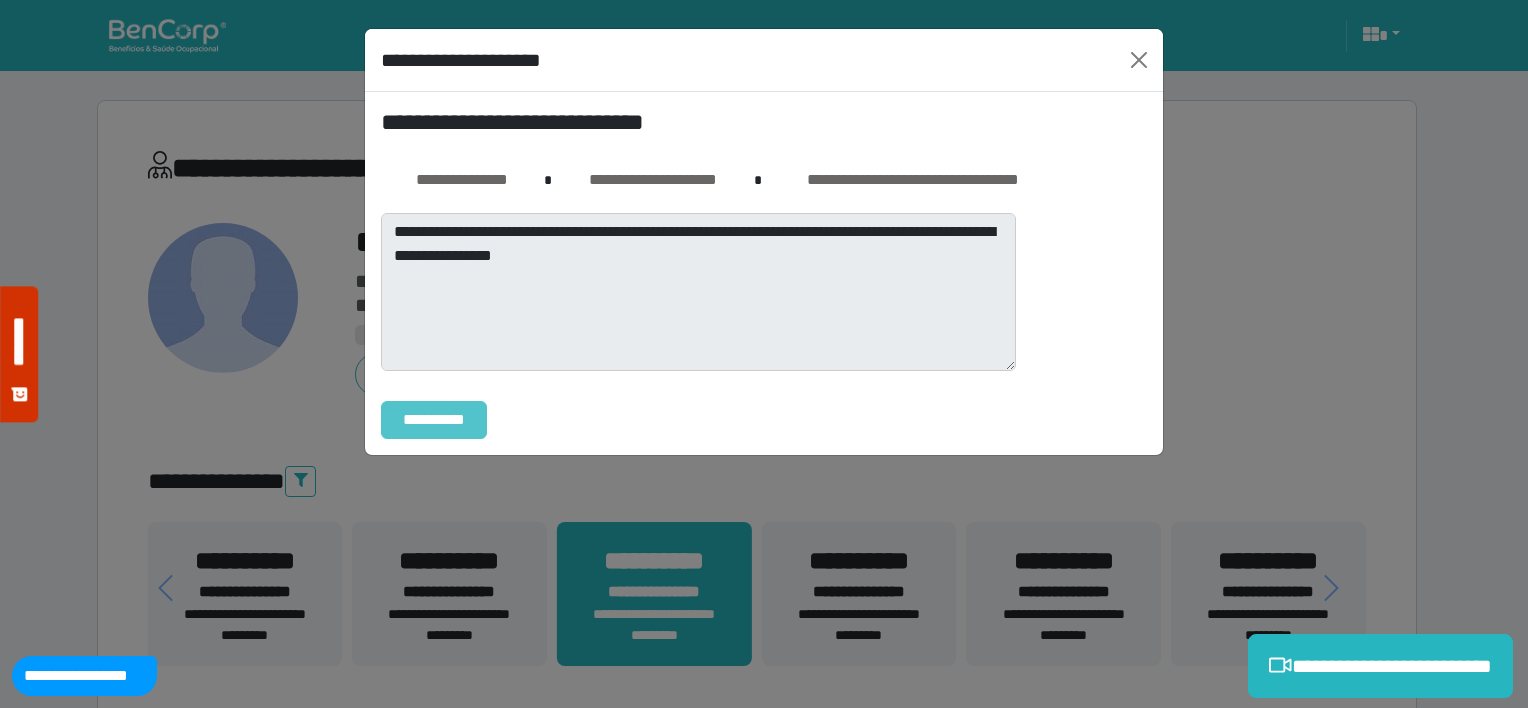 click on "**********" at bounding box center [434, 420] 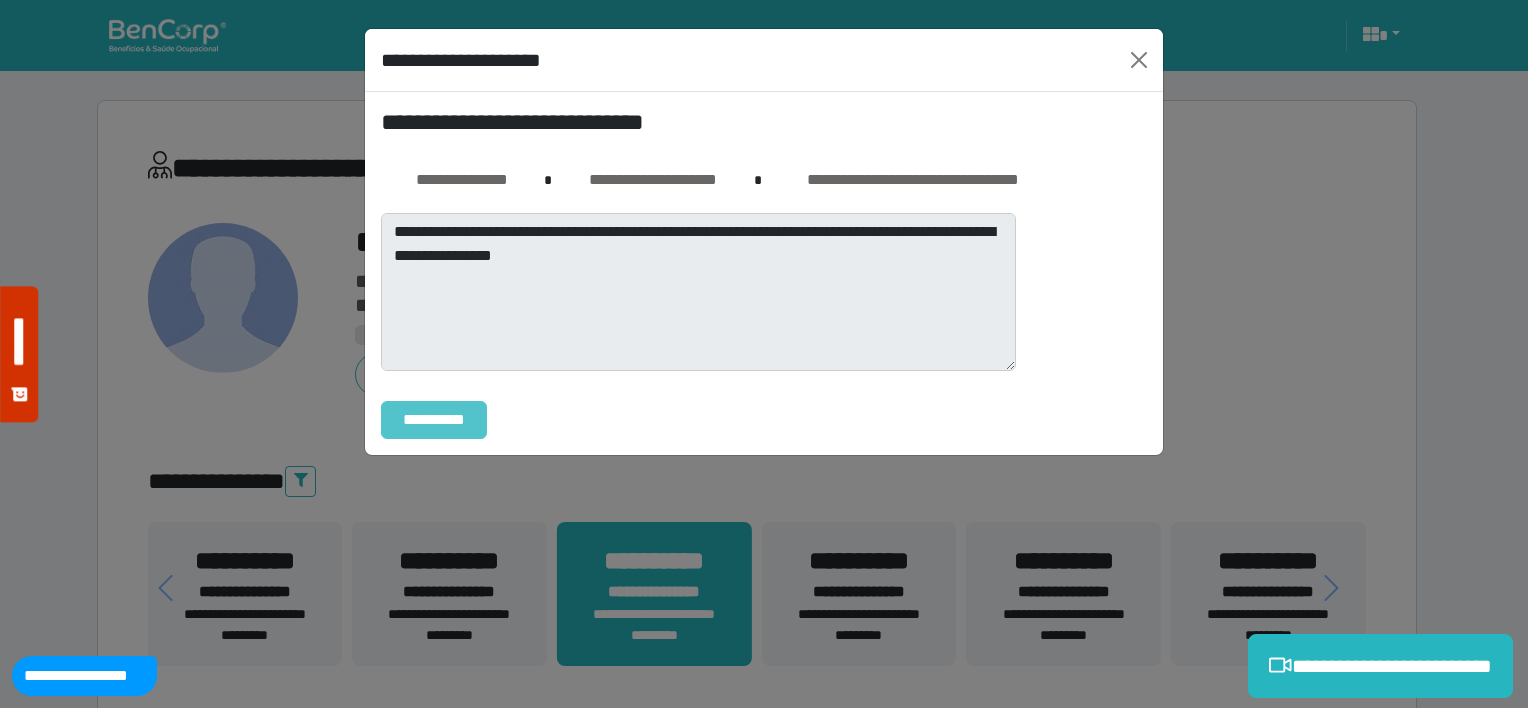 click on "**********" at bounding box center [434, 420] 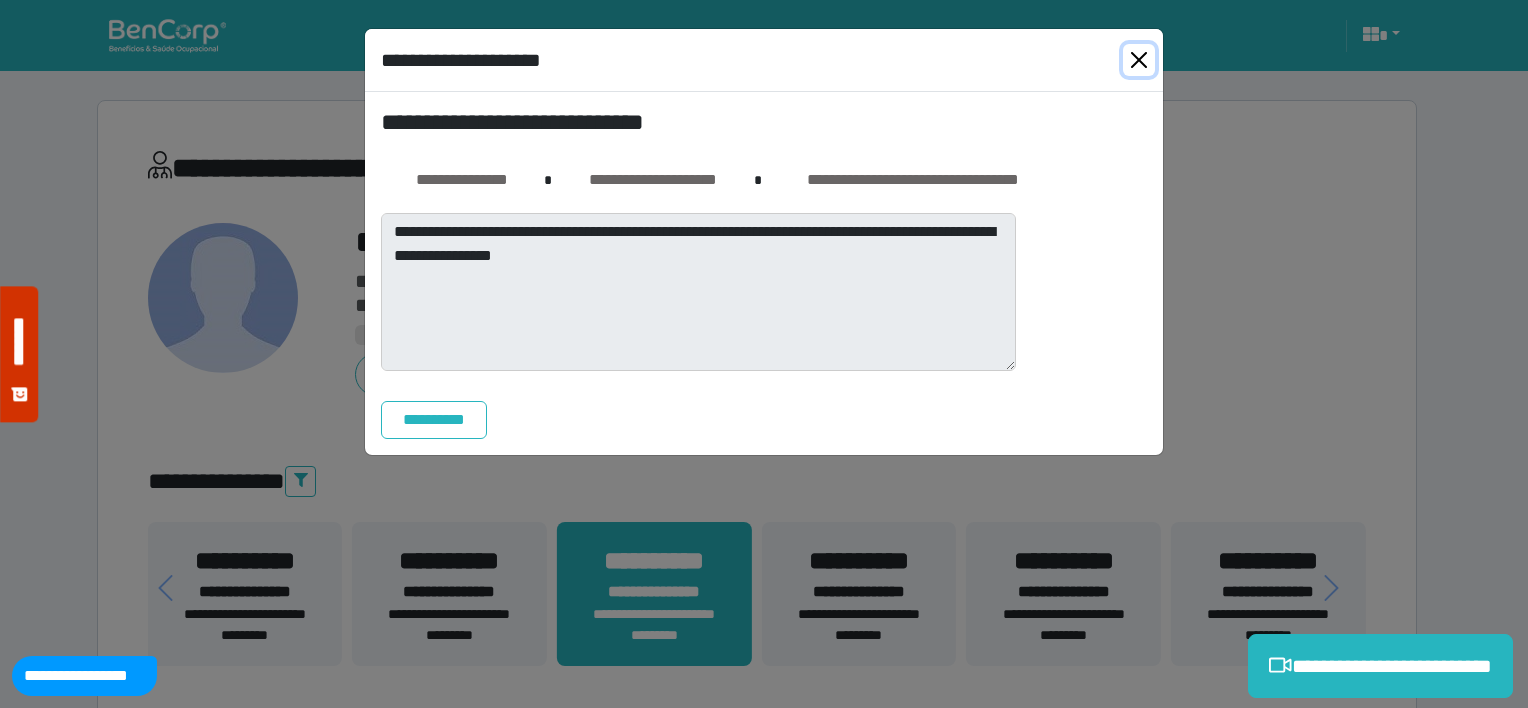 click at bounding box center (1139, 60) 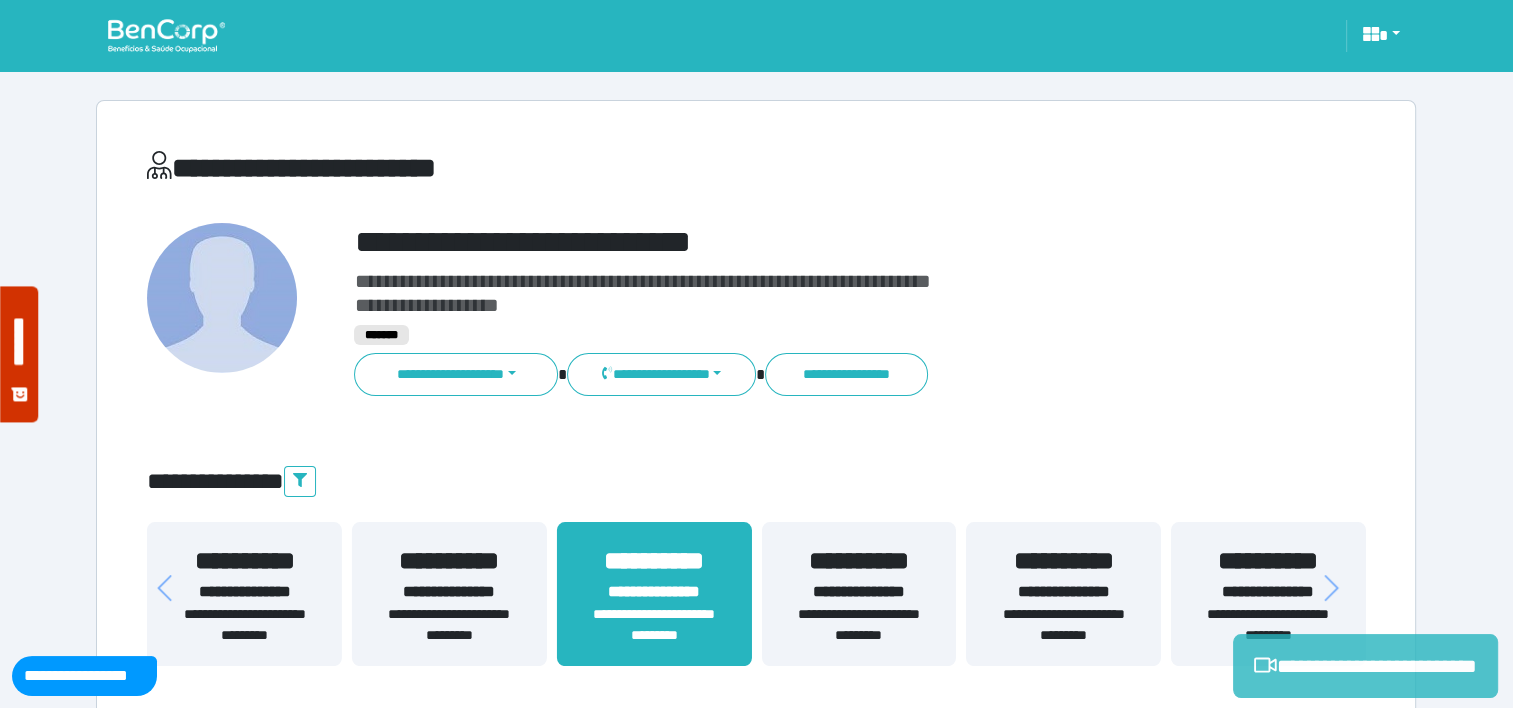click on "**********" at bounding box center (1365, 666) 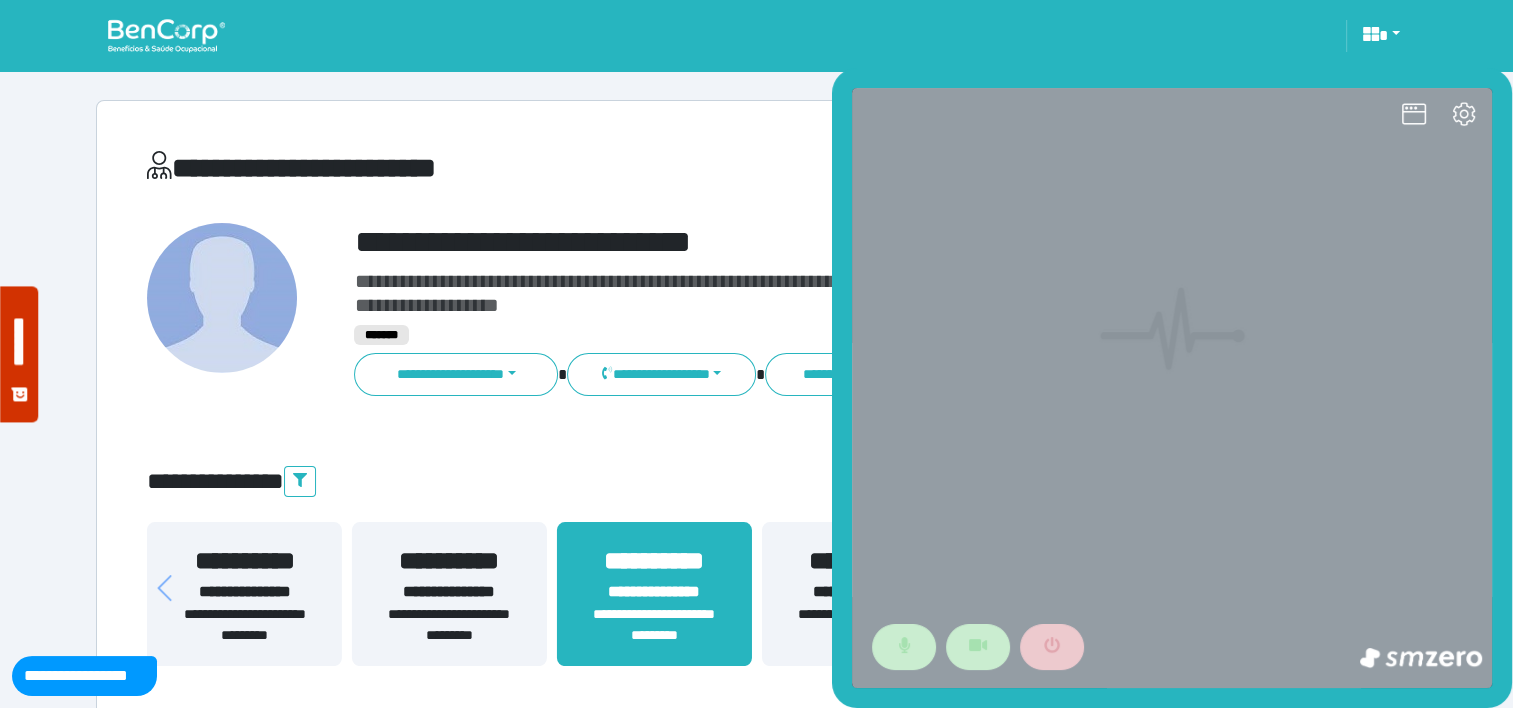 scroll, scrollTop: 0, scrollLeft: 0, axis: both 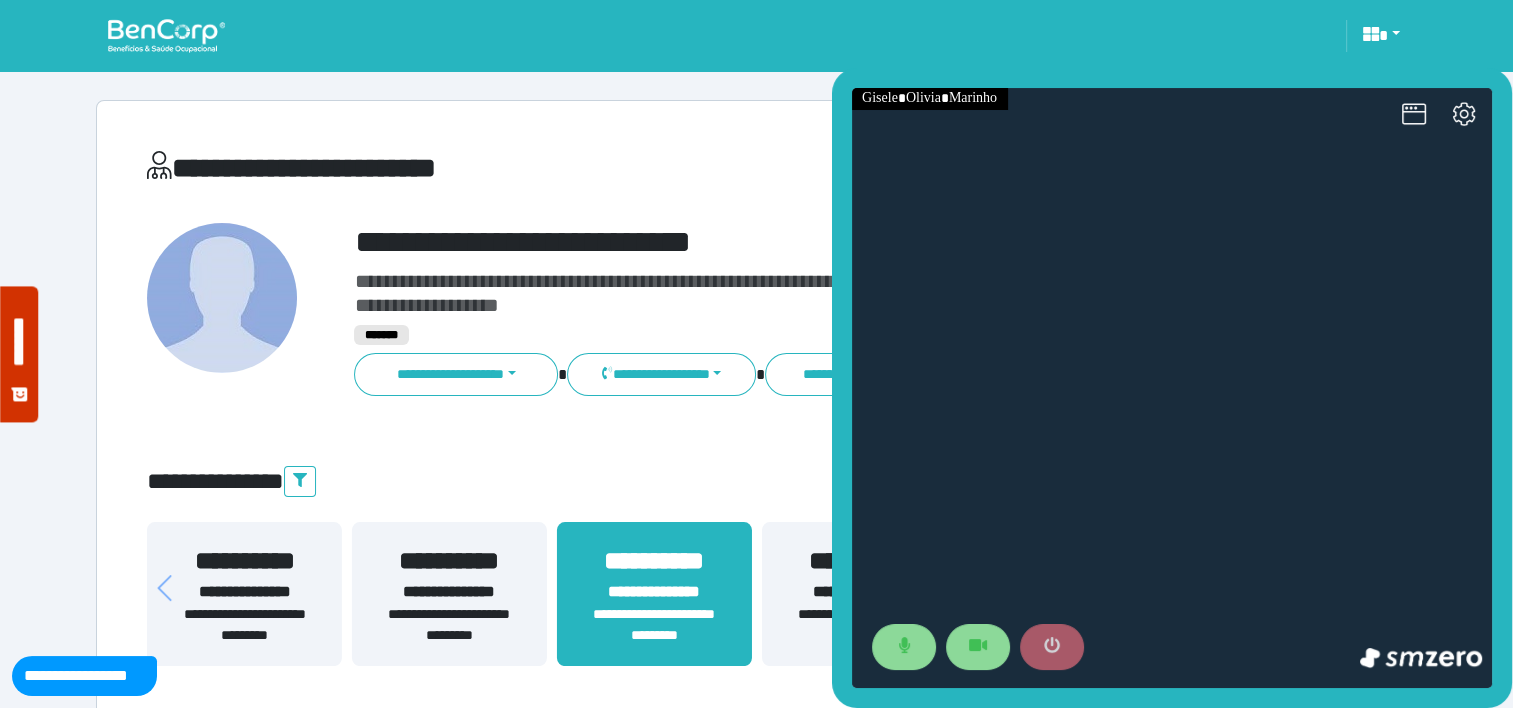 click 